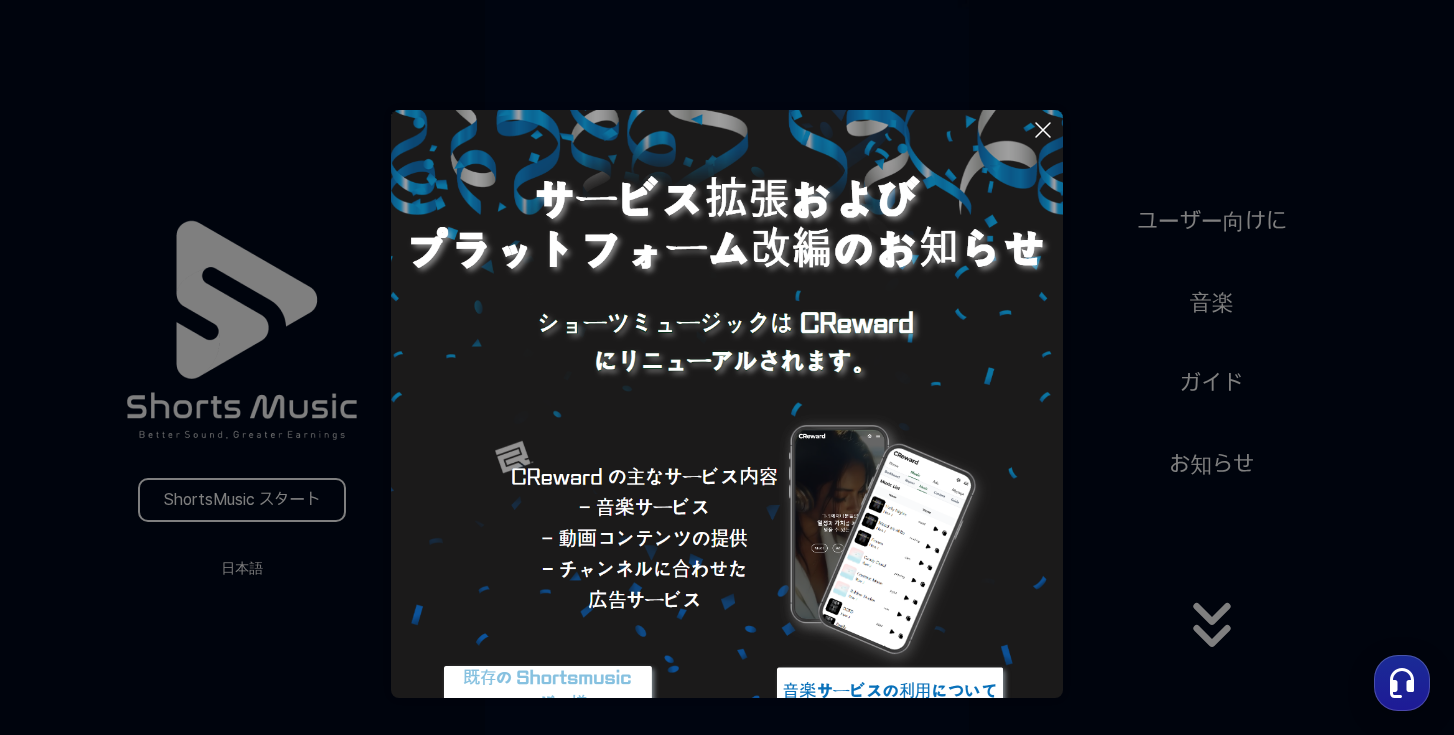 scroll, scrollTop: 0, scrollLeft: 0, axis: both 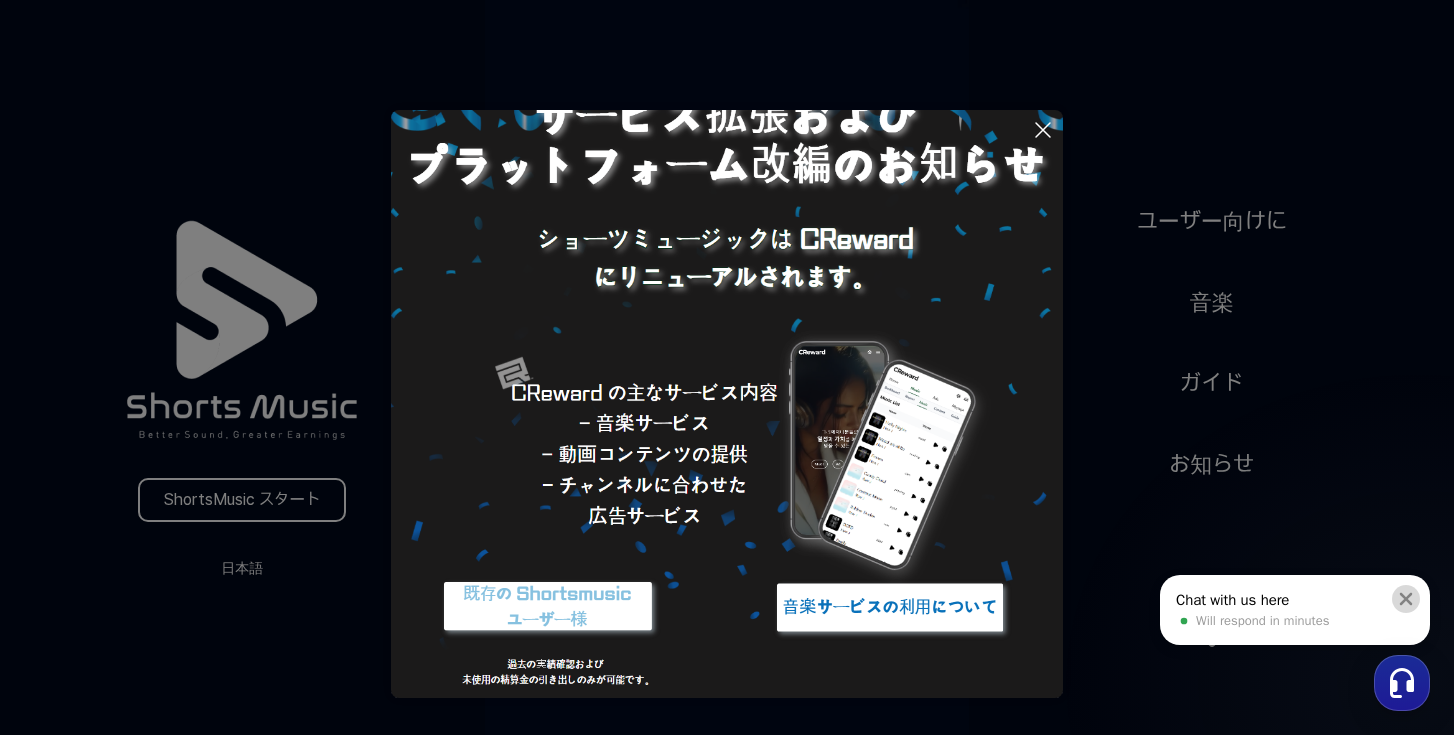 click 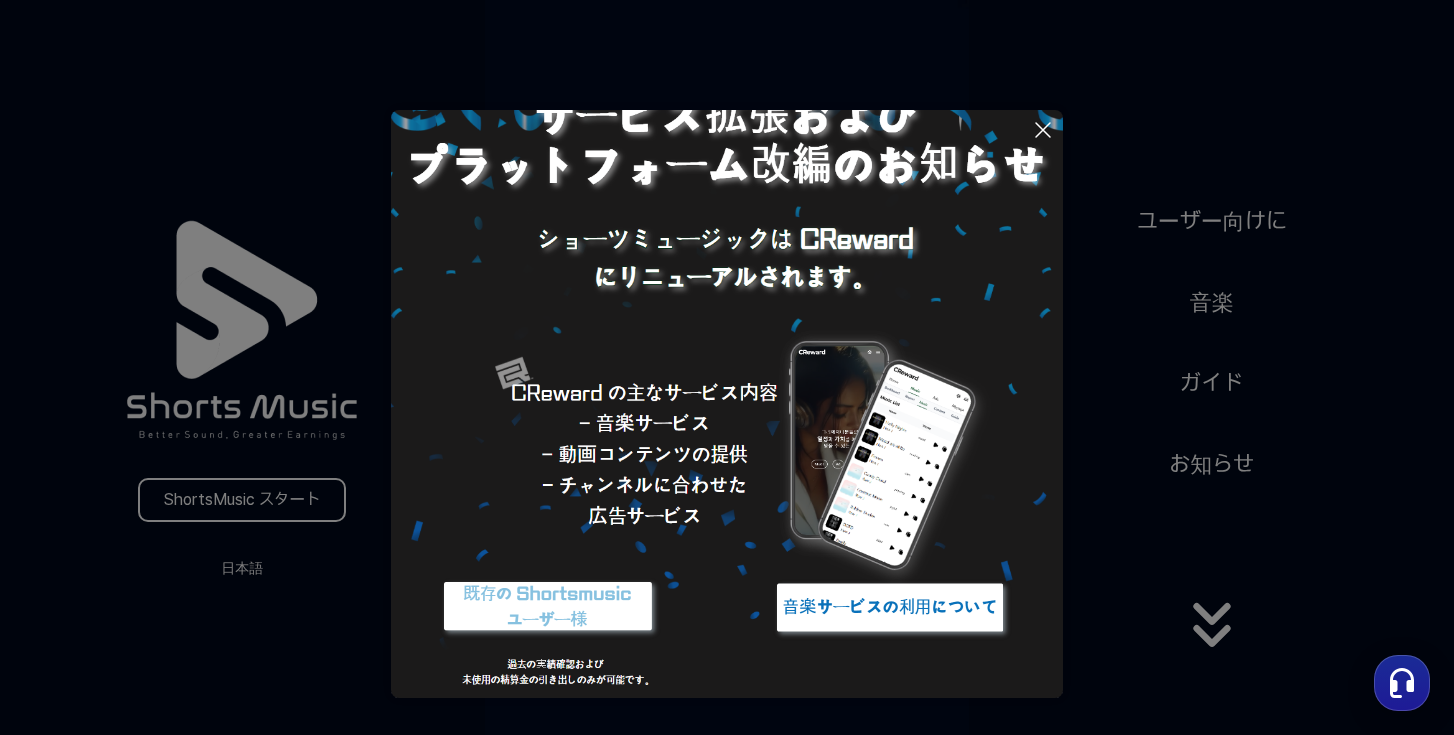 click 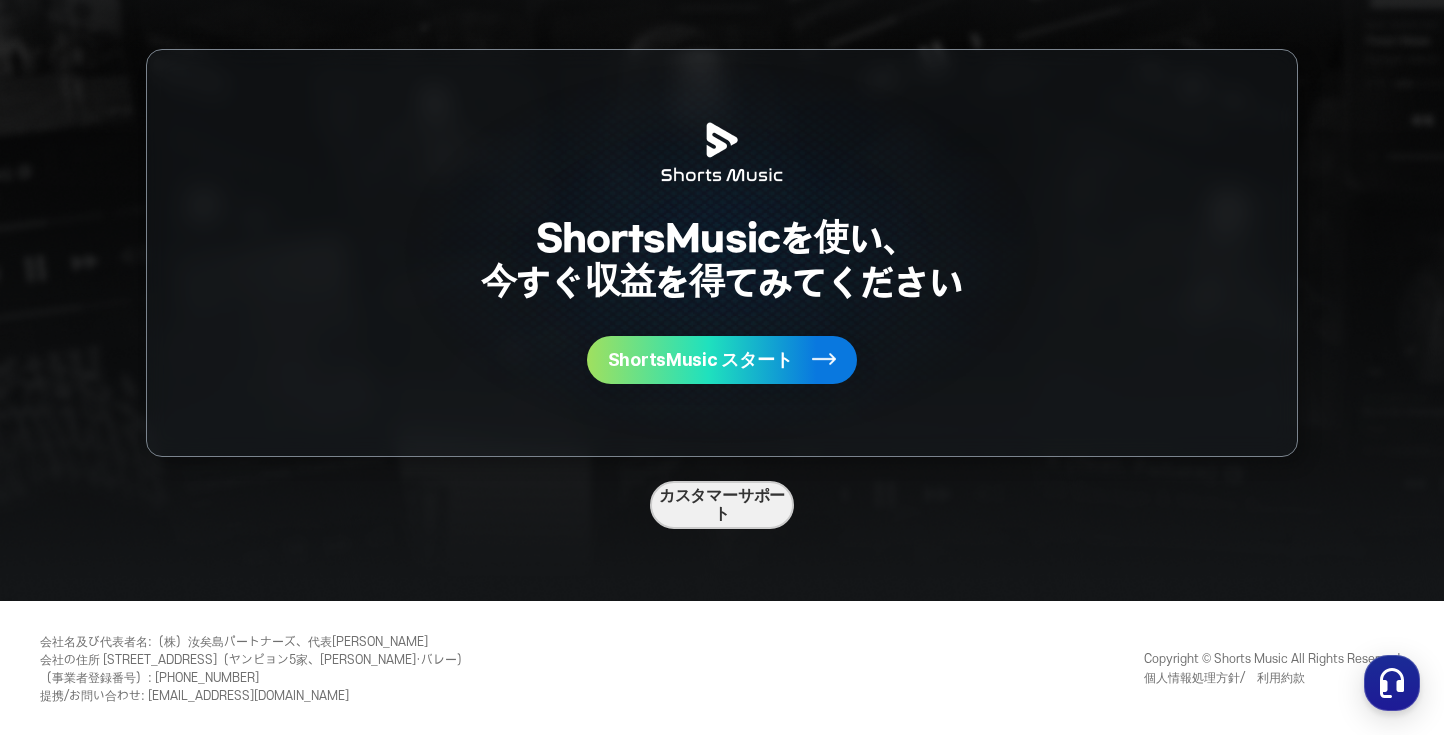scroll, scrollTop: 5238, scrollLeft: 0, axis: vertical 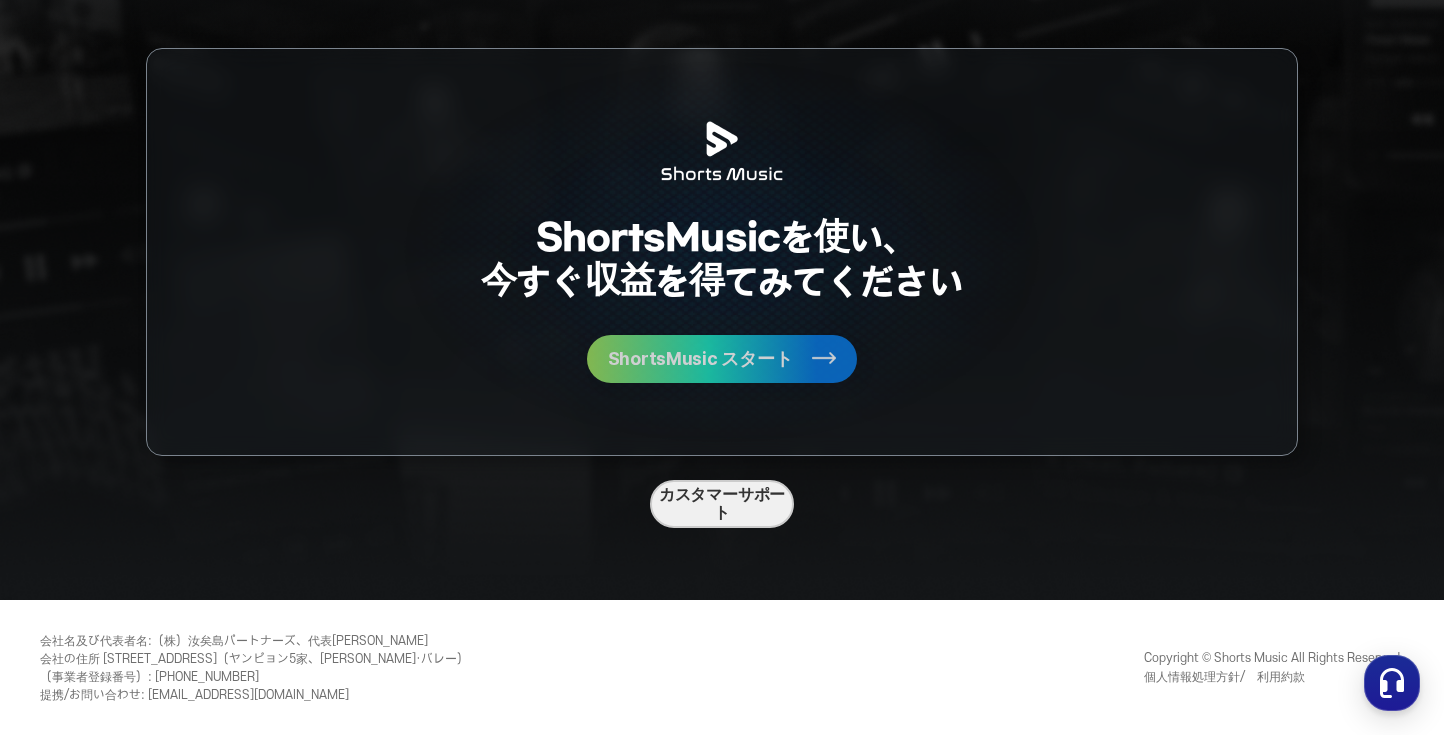 click on "ShortsMusic スタート" at bounding box center [722, 359] 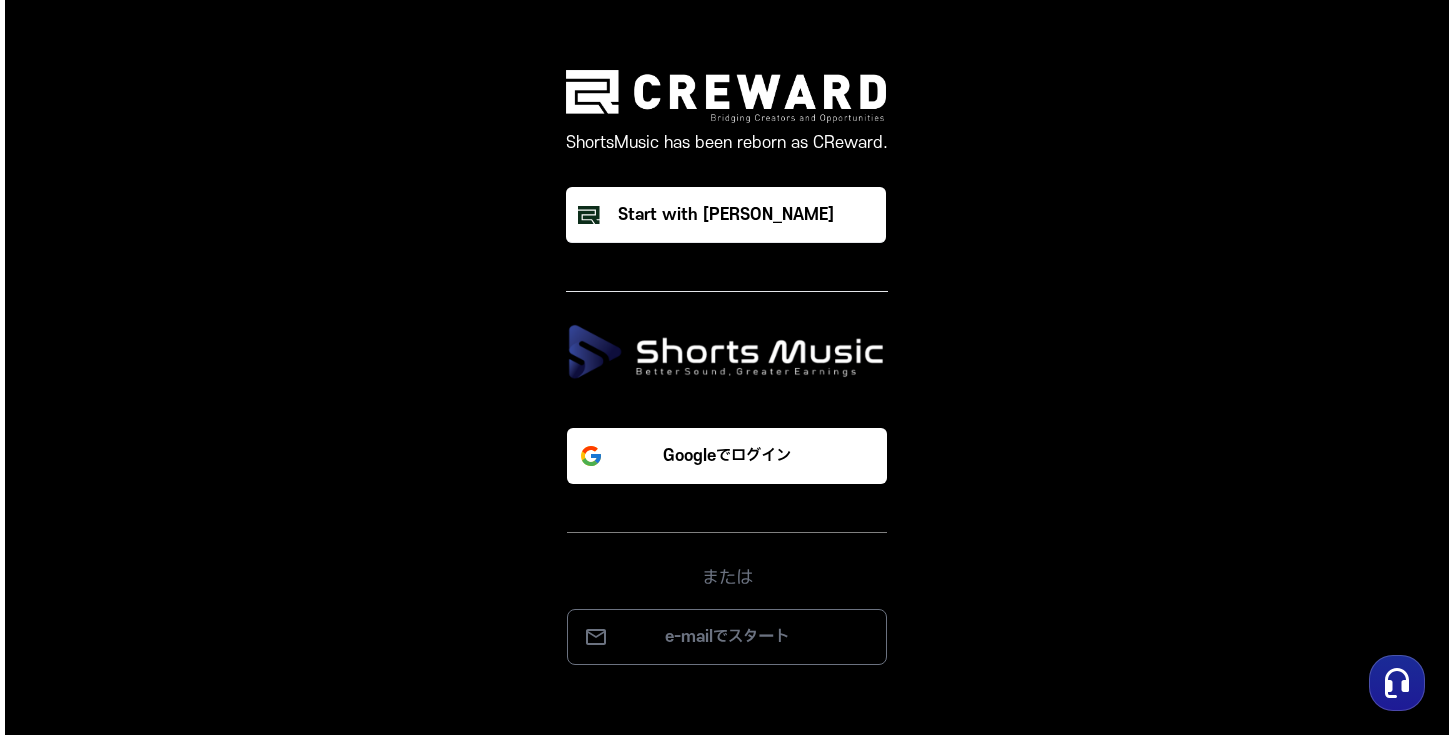 scroll, scrollTop: 0, scrollLeft: 0, axis: both 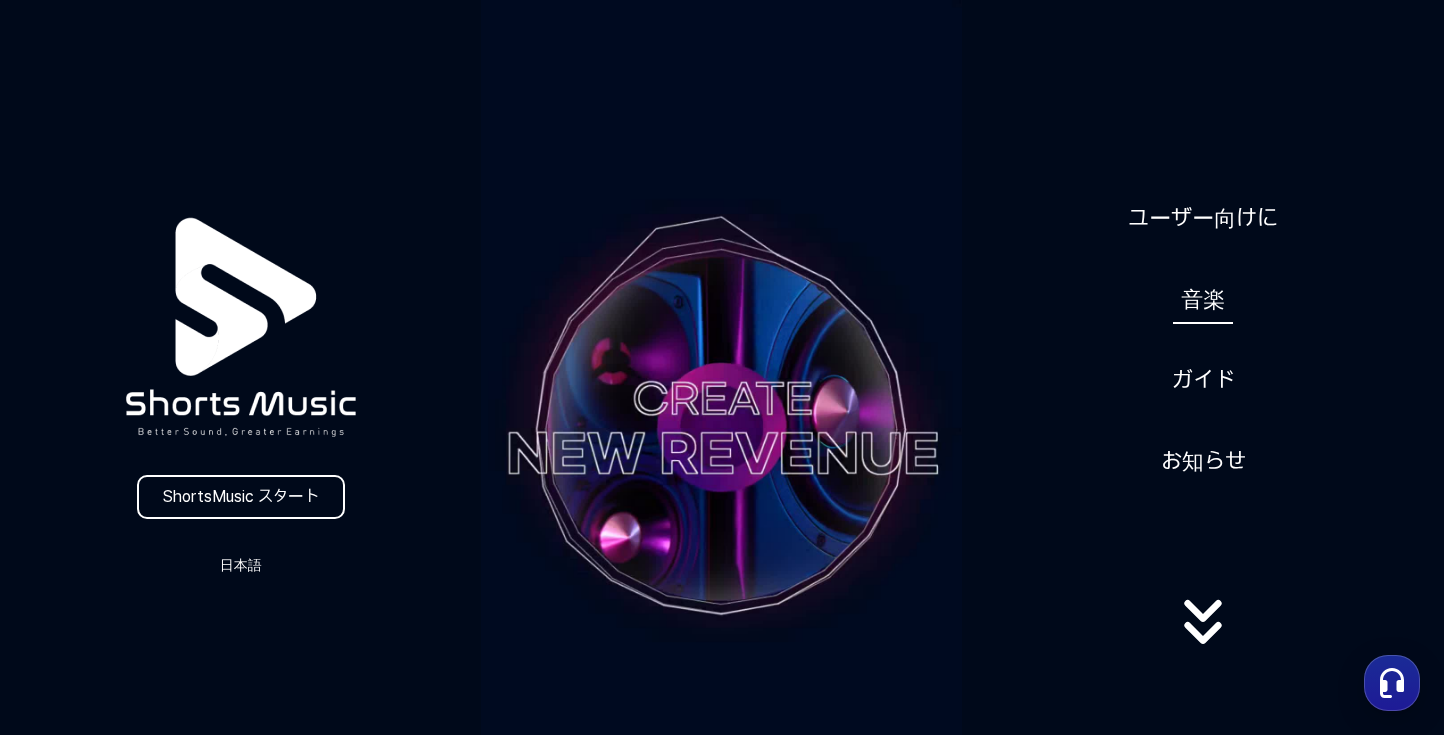 click on "音楽" at bounding box center (1203, 299) 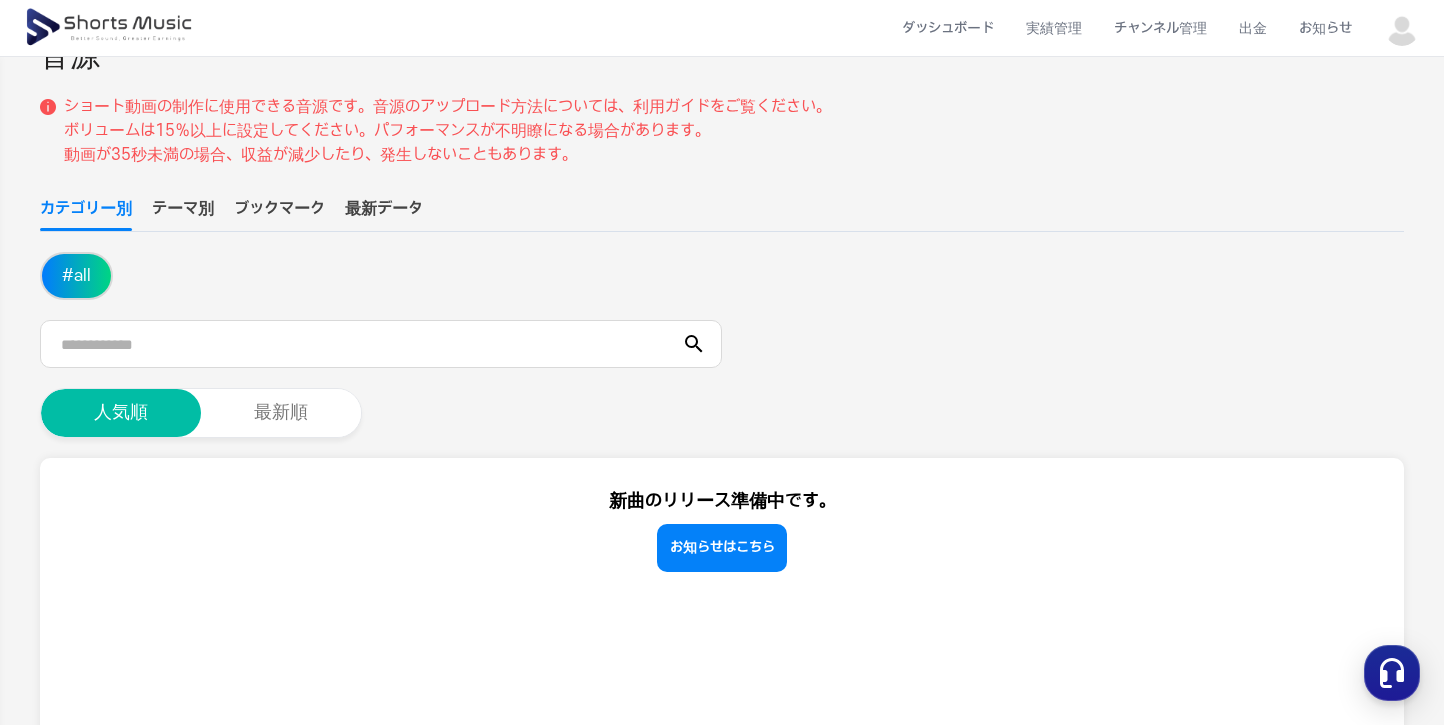 scroll, scrollTop: 88, scrollLeft: 0, axis: vertical 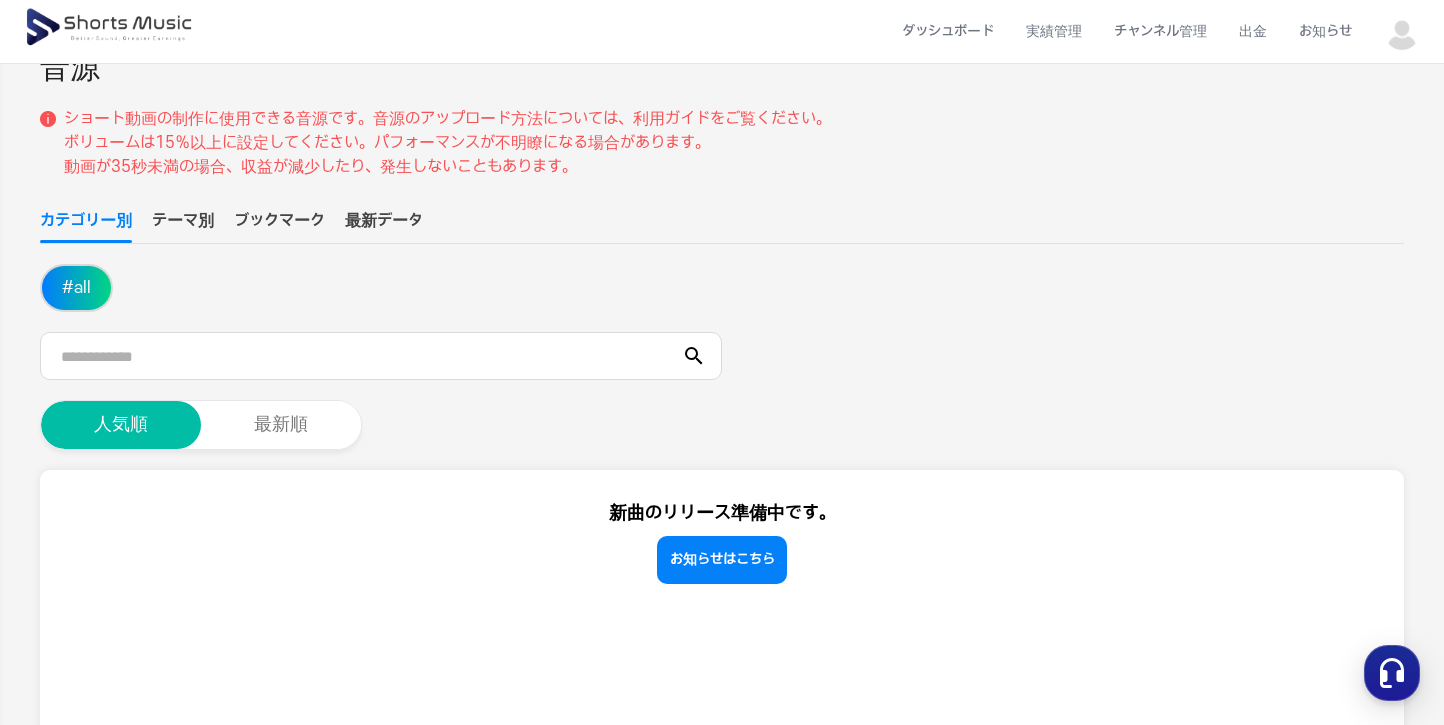click on "テーマ別" at bounding box center (183, 226) 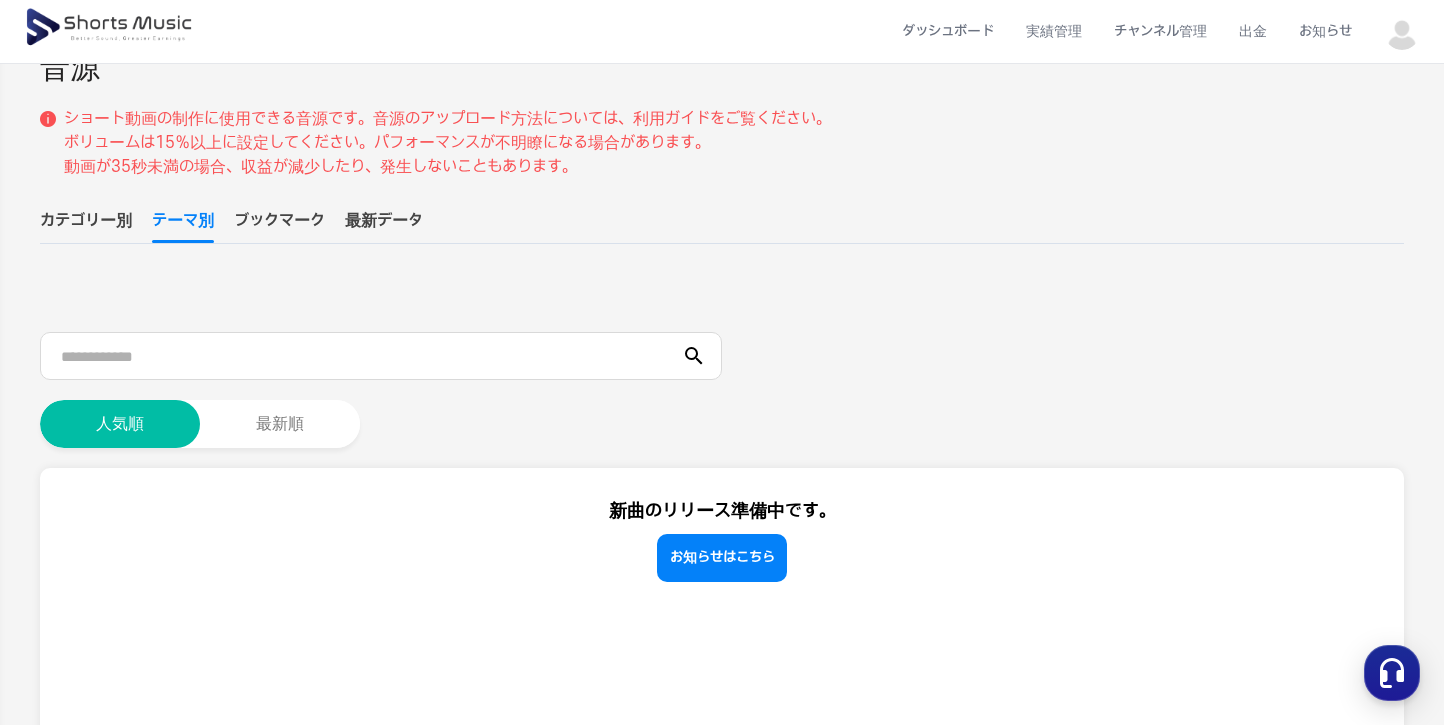 click on "ブックマーク" at bounding box center (279, 226) 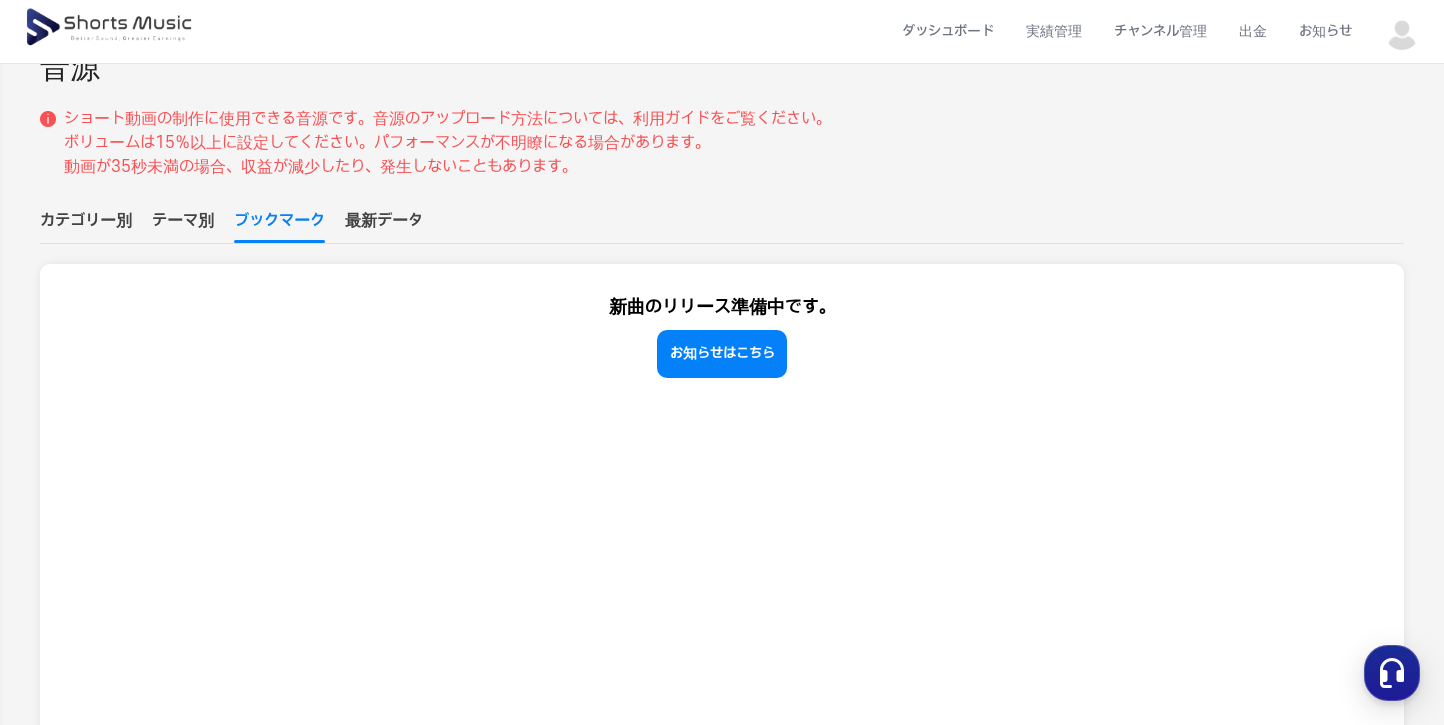 click on "最新データ" at bounding box center [384, 226] 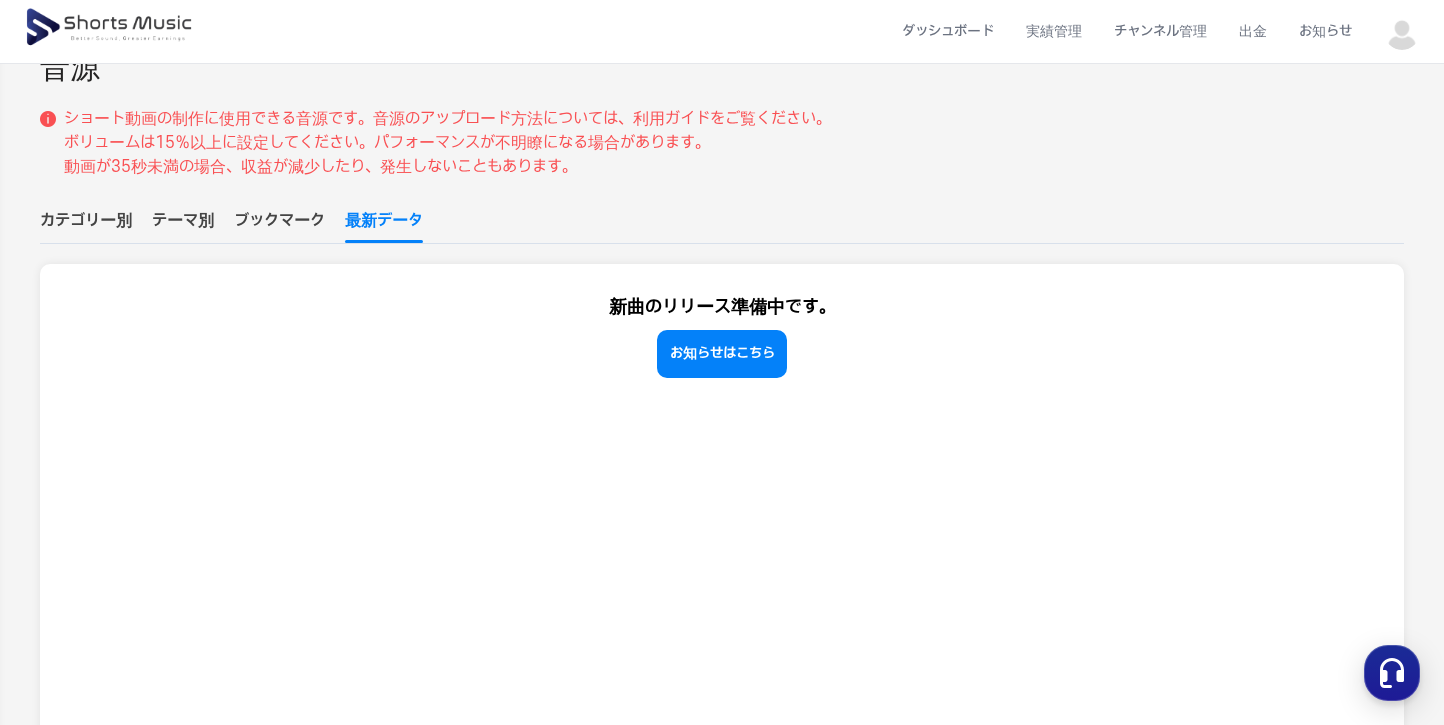 click on "テーマ別" at bounding box center [183, 226] 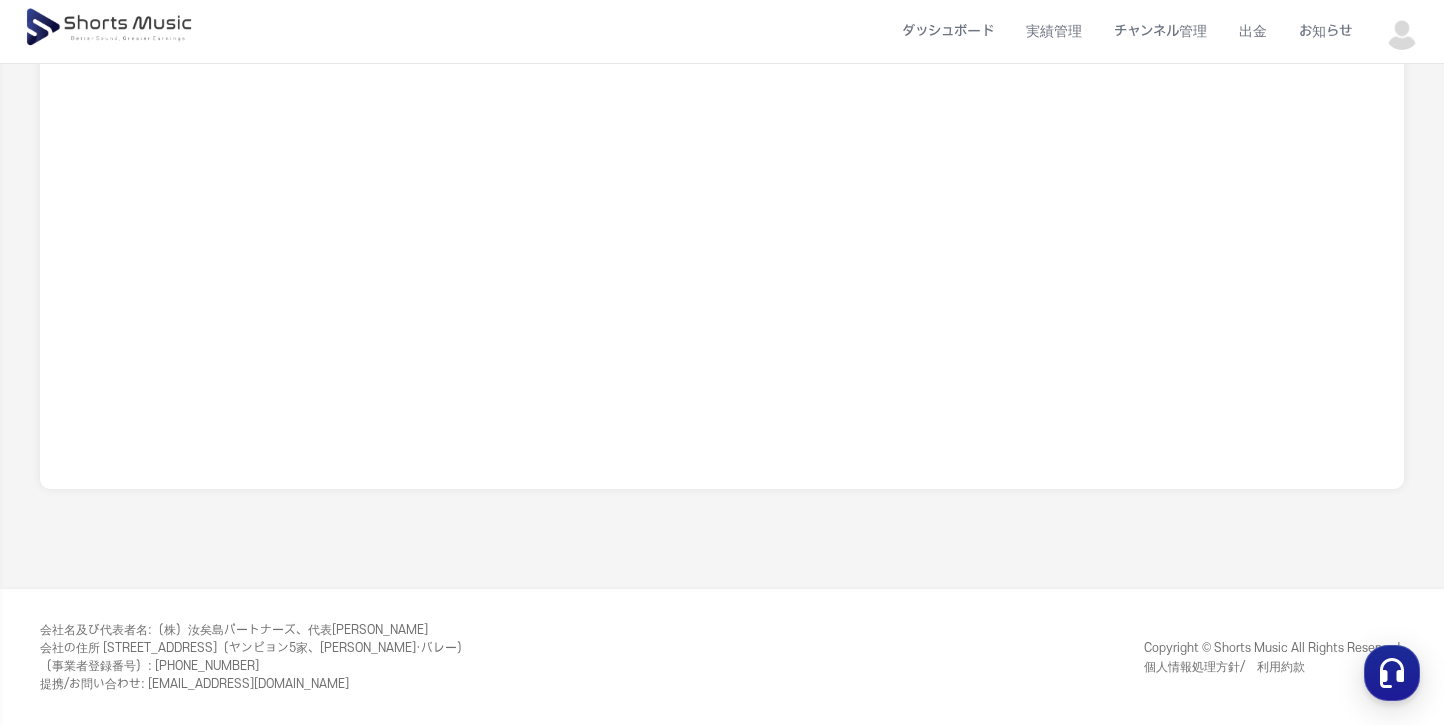 scroll, scrollTop: 181, scrollLeft: 0, axis: vertical 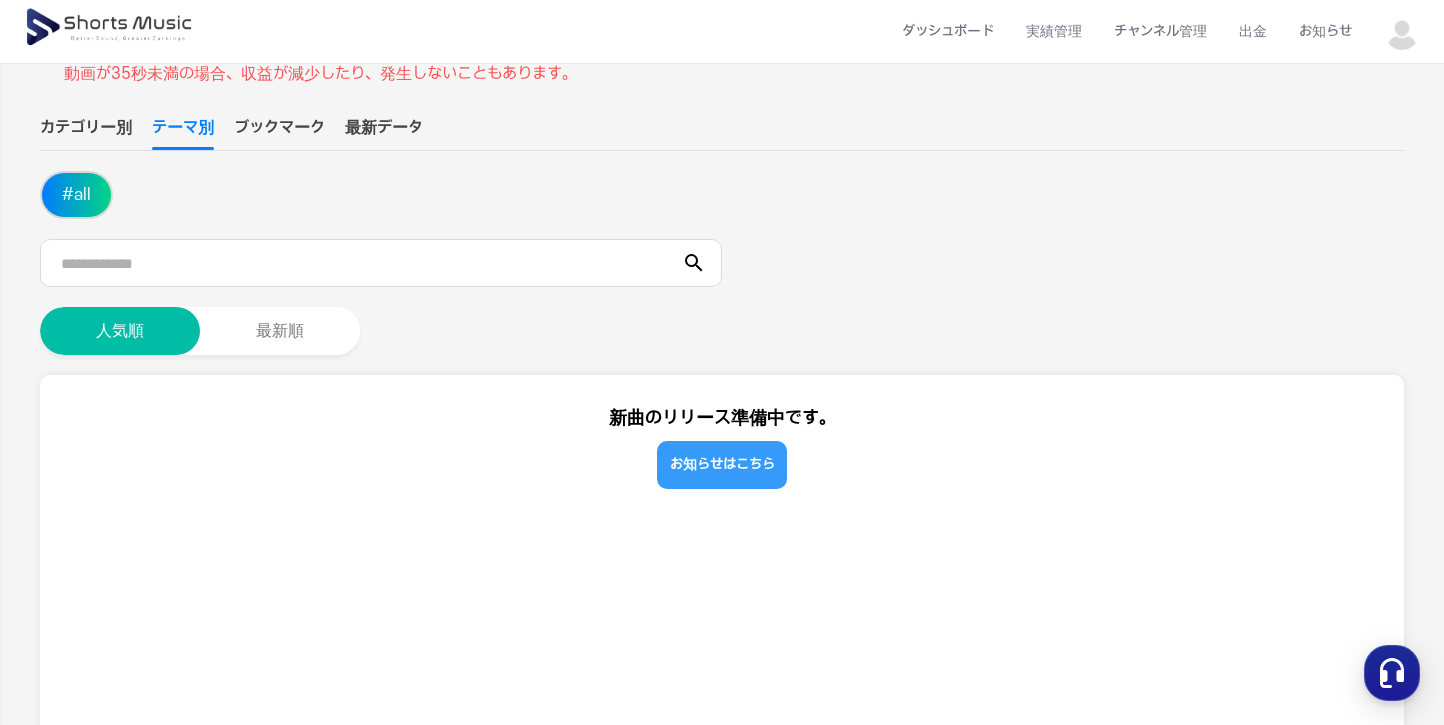 click on "お知らせはこちら" at bounding box center (722, 465) 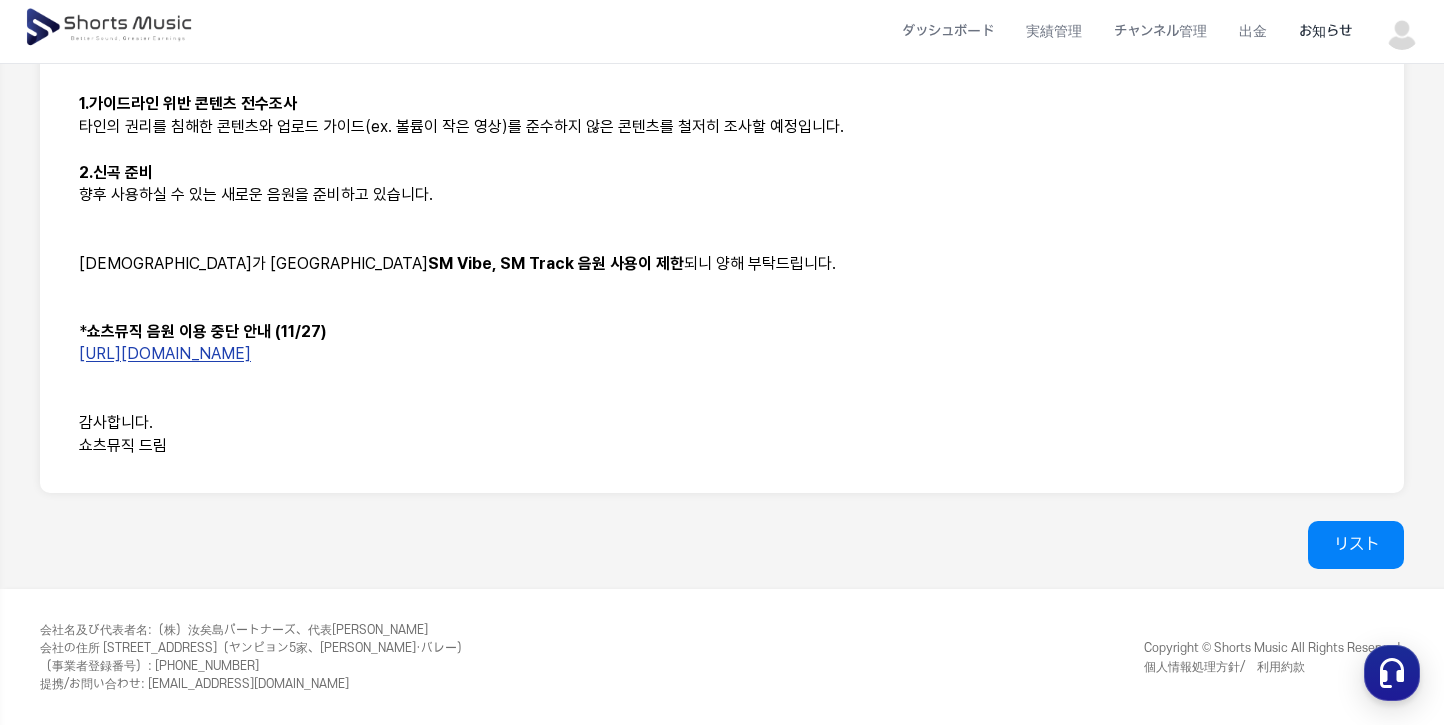 scroll, scrollTop: 0, scrollLeft: 0, axis: both 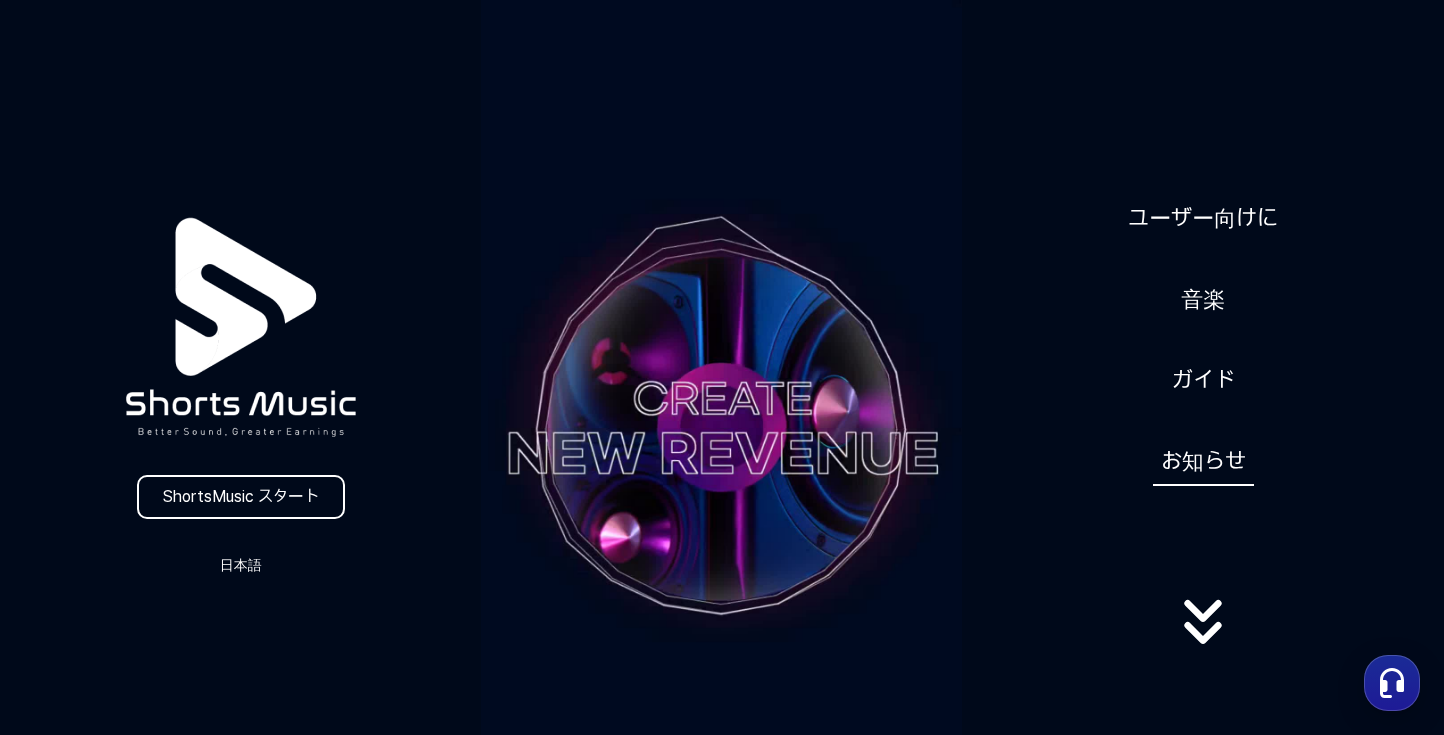 click on "お知らせ" at bounding box center (1203, 461) 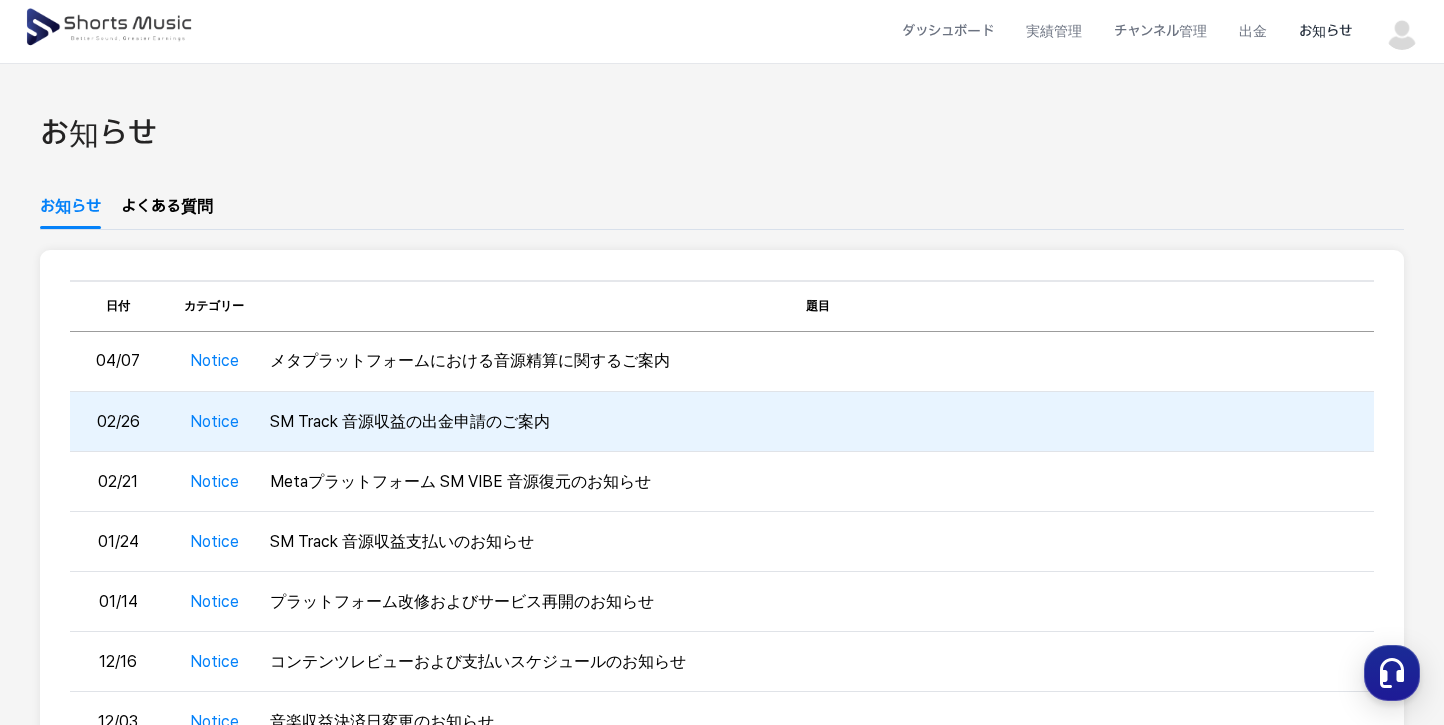 scroll, scrollTop: 0, scrollLeft: 0, axis: both 